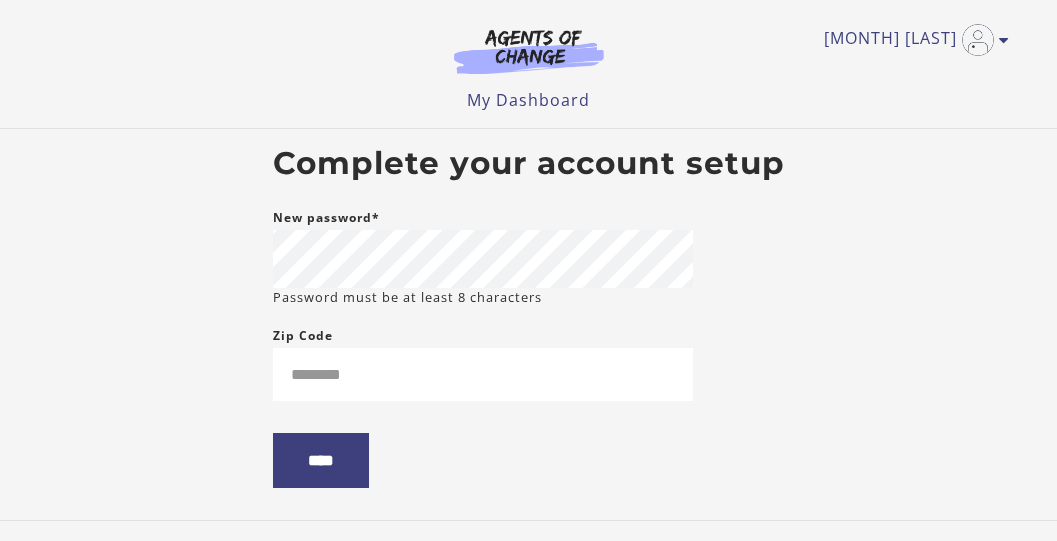 scroll, scrollTop: 0, scrollLeft: 0, axis: both 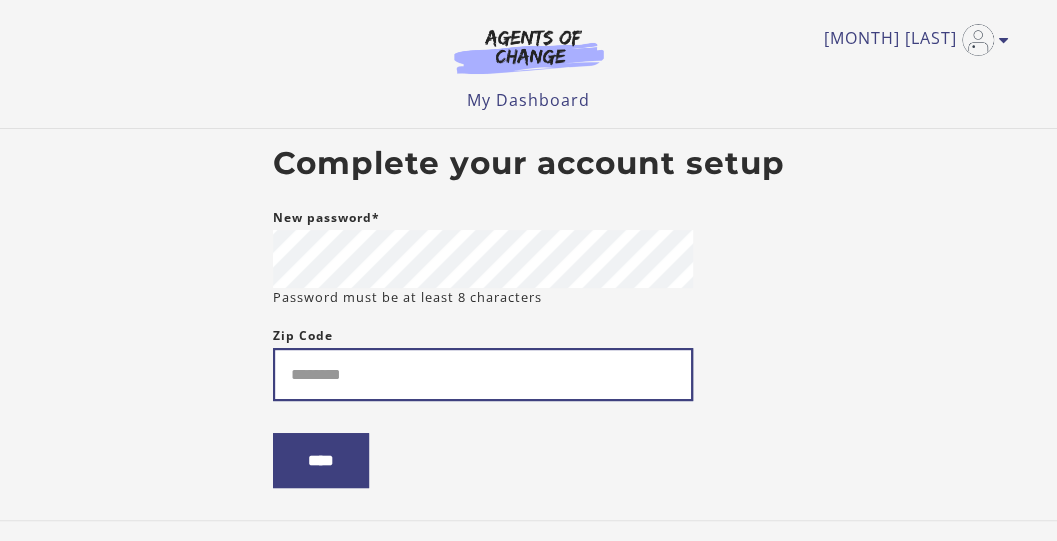 click on "Zip Code" at bounding box center [483, 374] 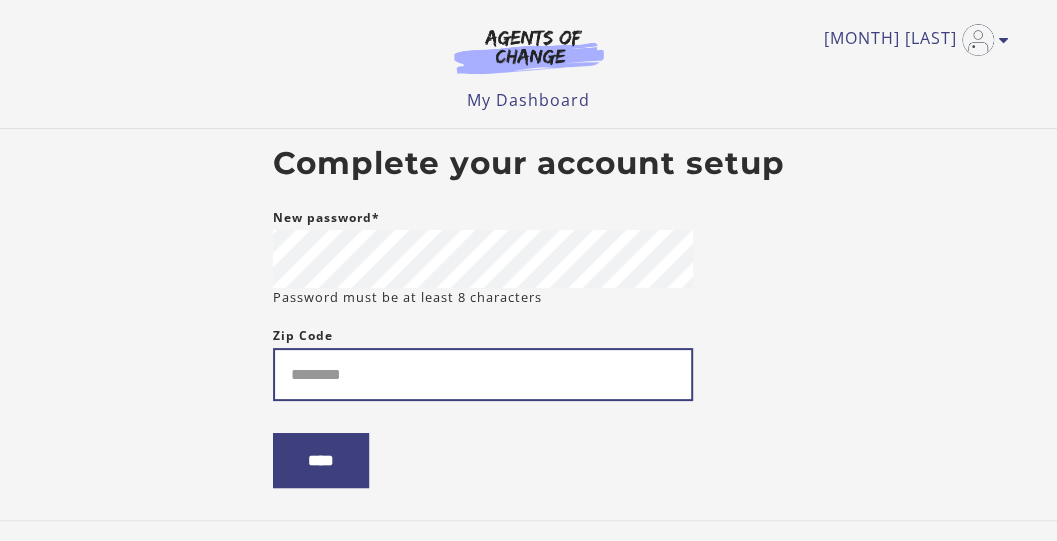type on "*****" 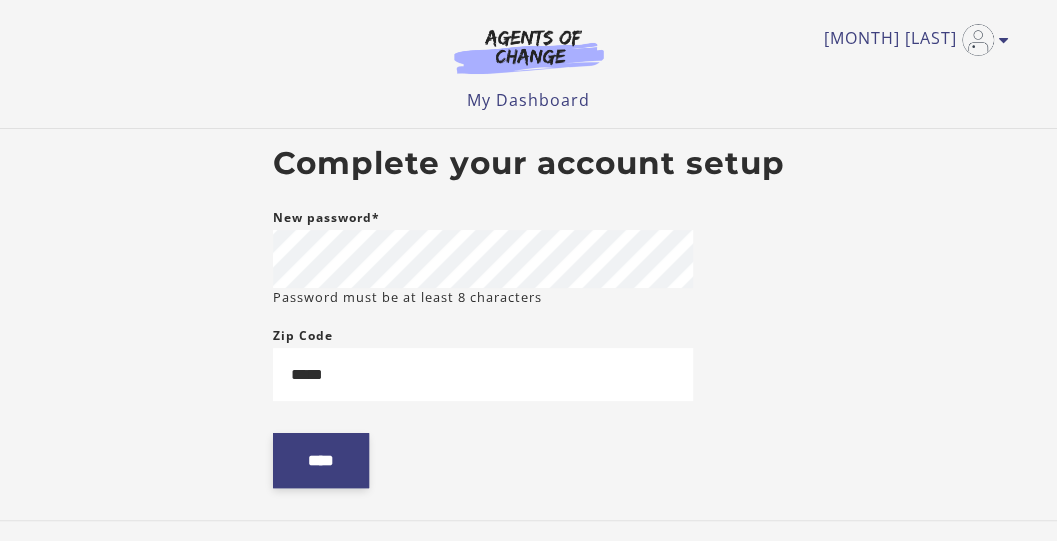 click on "****" at bounding box center [321, 460] 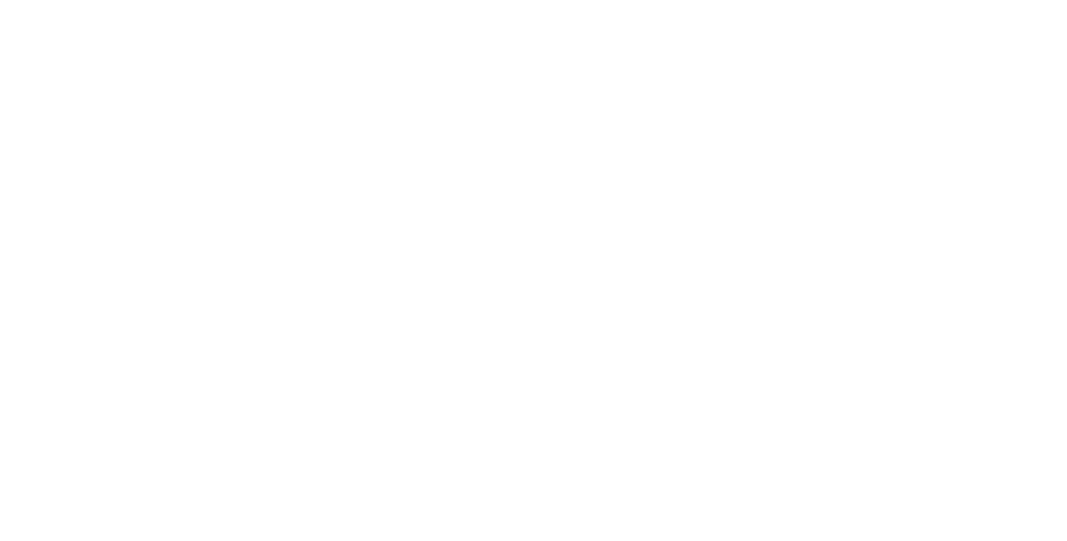 scroll, scrollTop: 0, scrollLeft: 0, axis: both 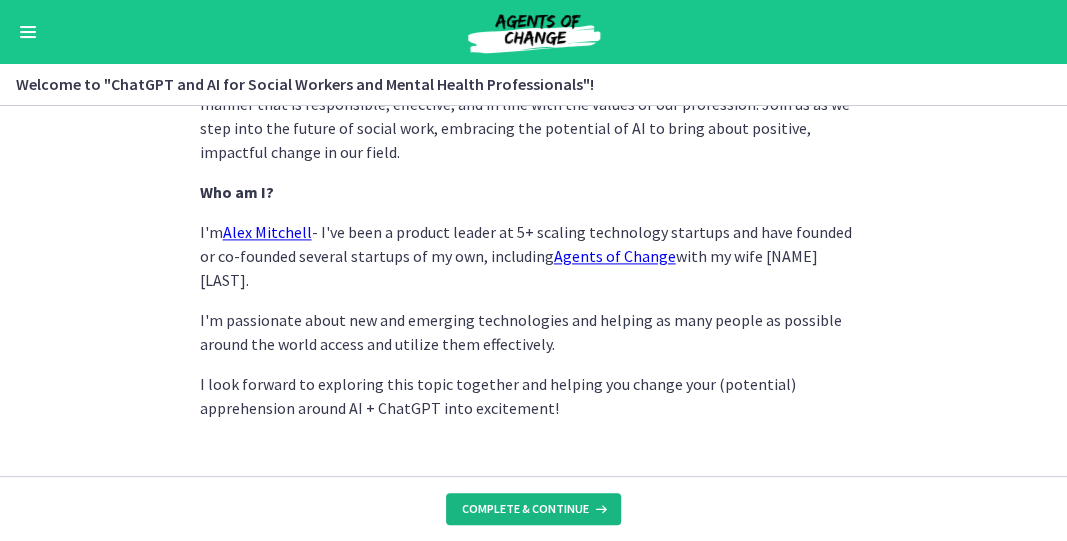click on "Complete & continue" at bounding box center [525, 509] 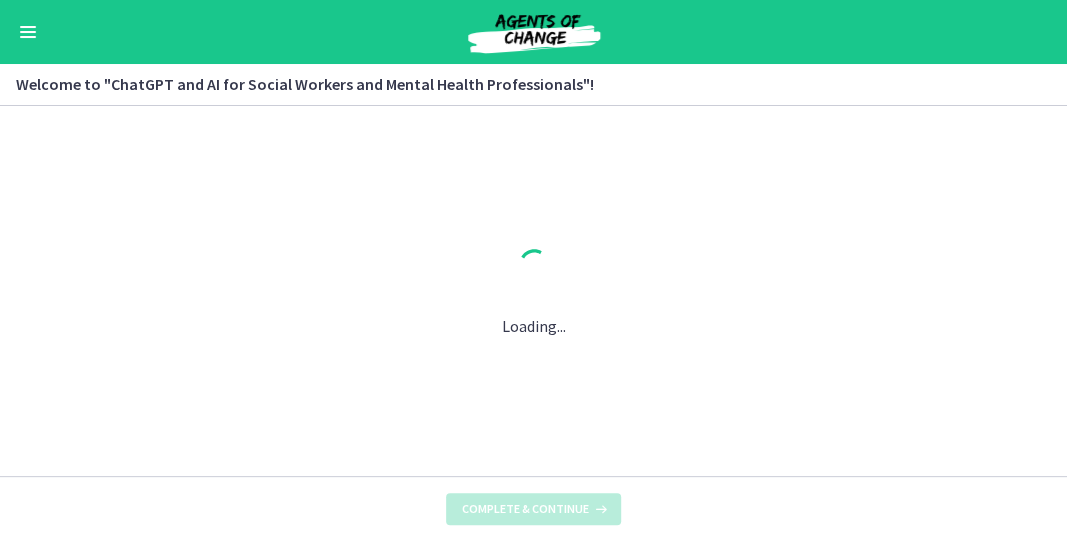 scroll, scrollTop: 0, scrollLeft: 0, axis: both 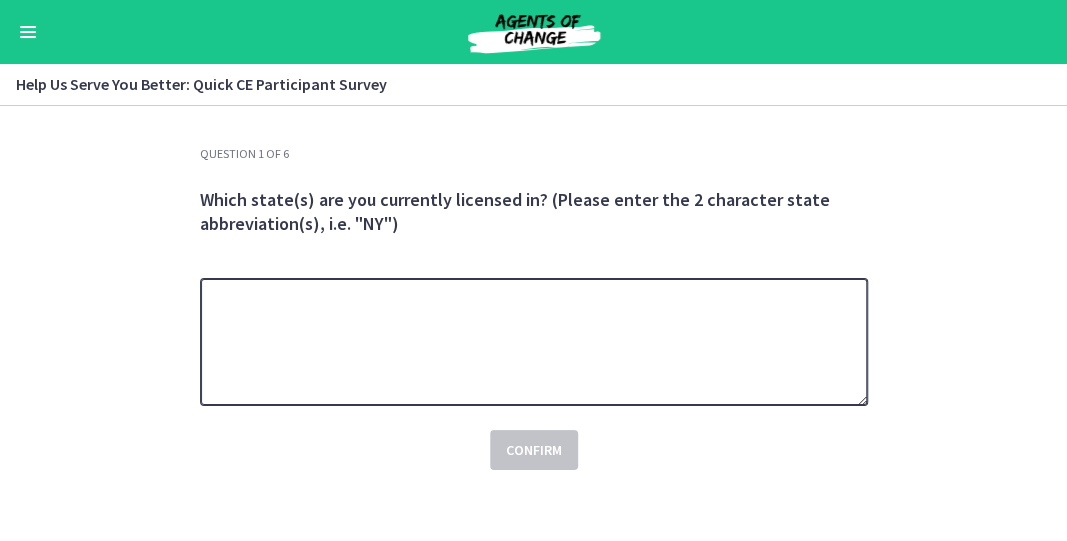 click at bounding box center [534, 342] 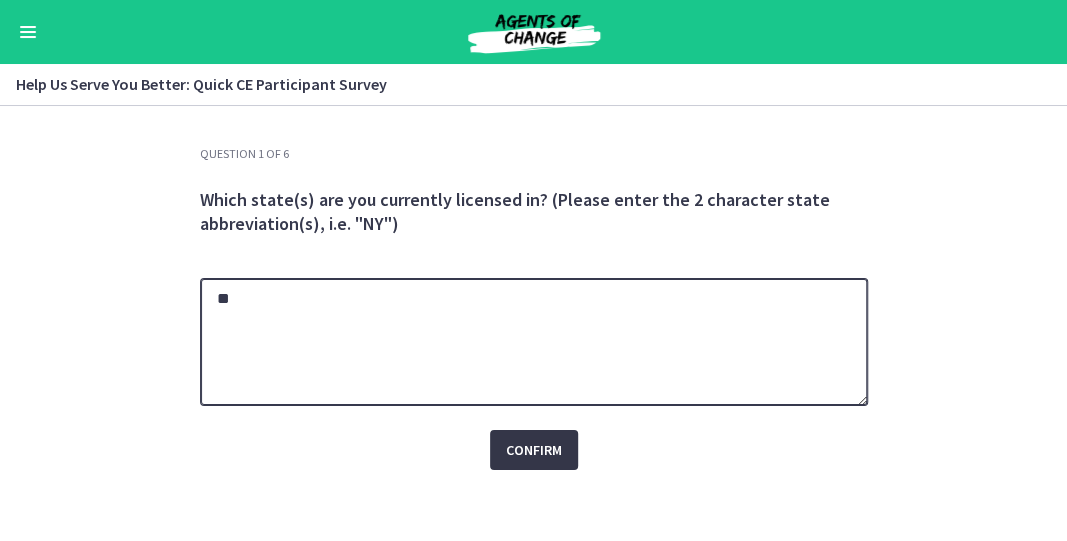 type on "**" 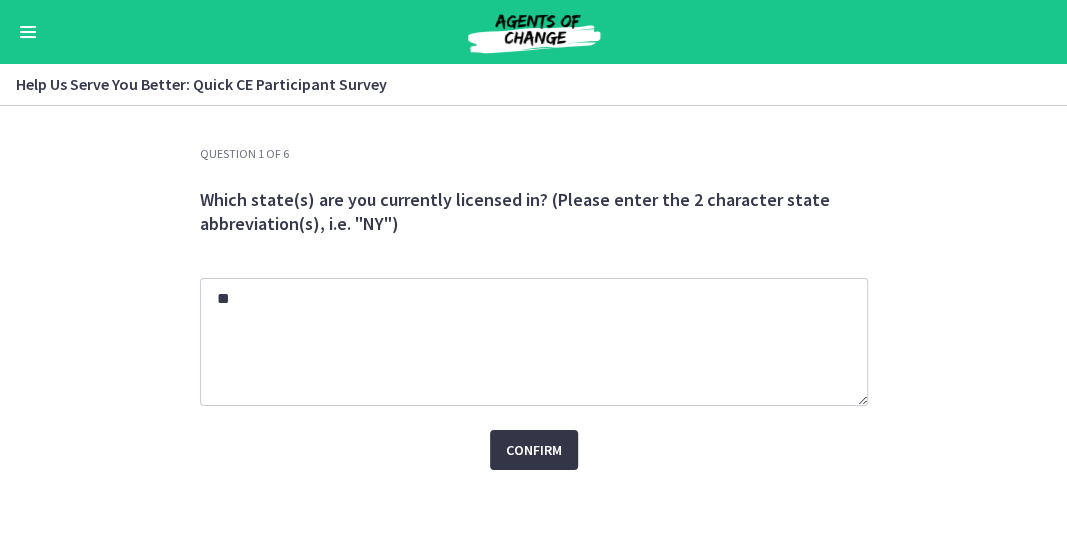 click on "Confirm" at bounding box center [534, 450] 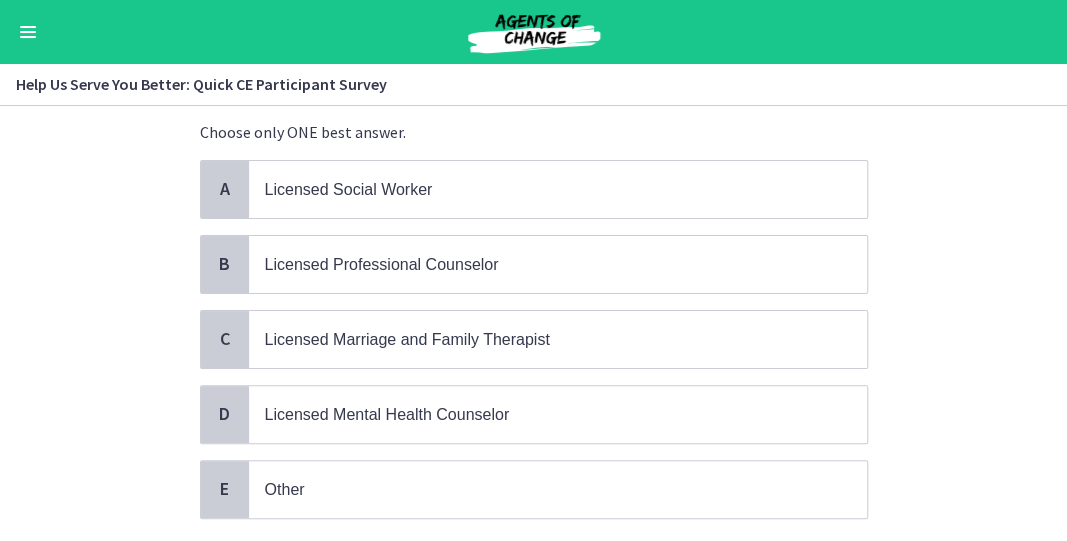 scroll, scrollTop: 132, scrollLeft: 0, axis: vertical 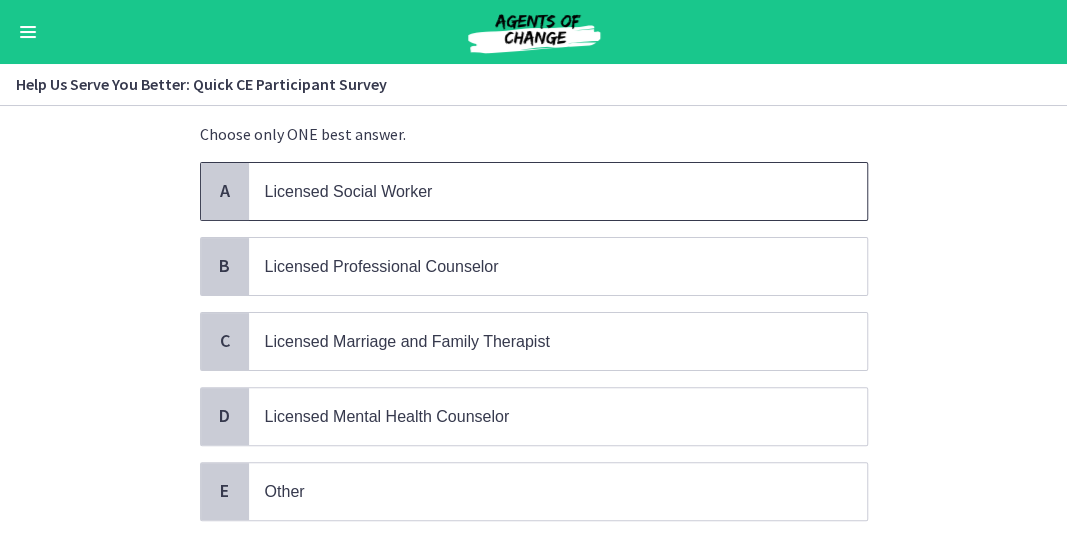 click on "Licensed Social Worker" at bounding box center [558, 191] 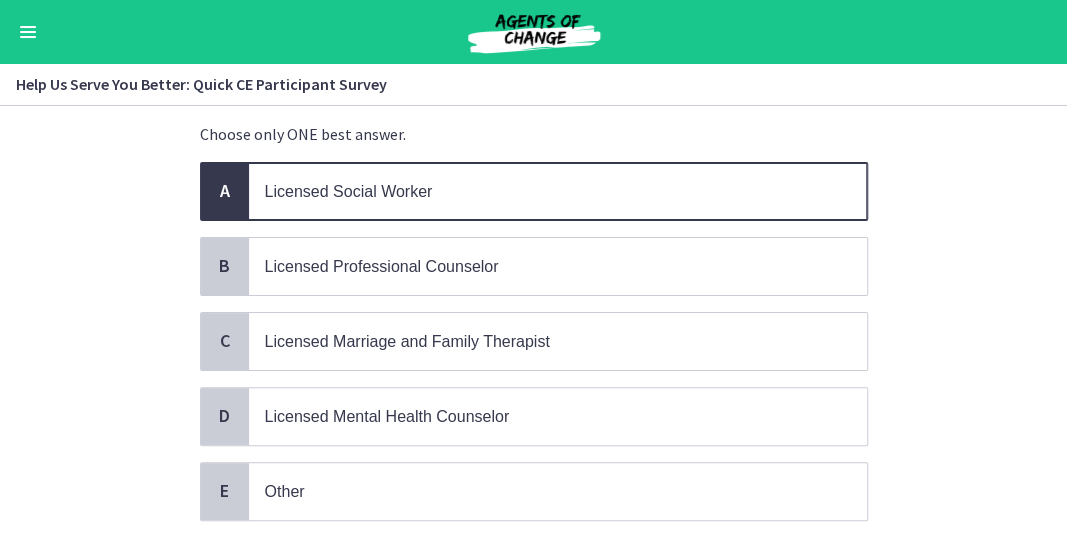 scroll, scrollTop: 264, scrollLeft: 0, axis: vertical 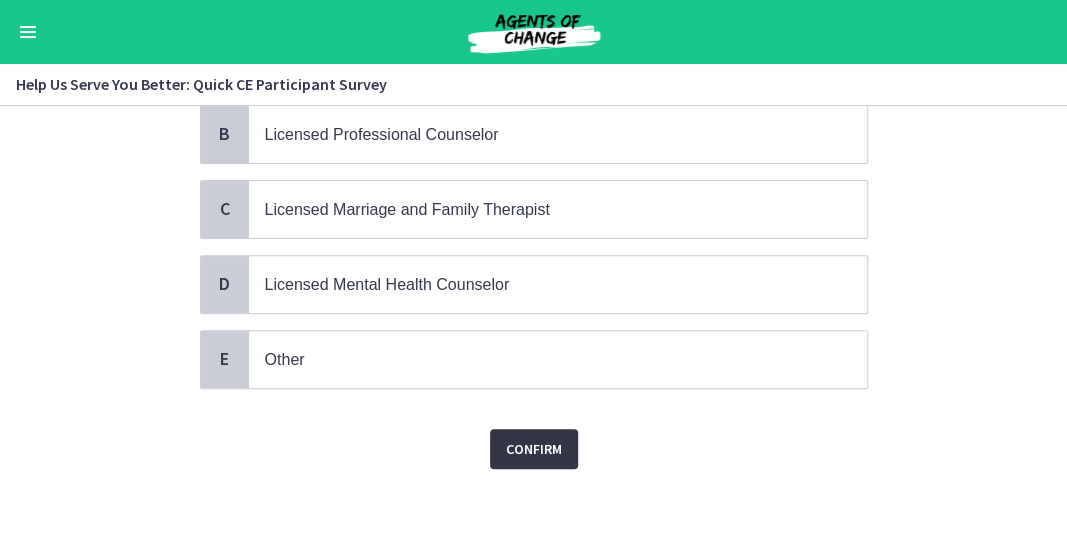 click on "Confirm" at bounding box center (534, 449) 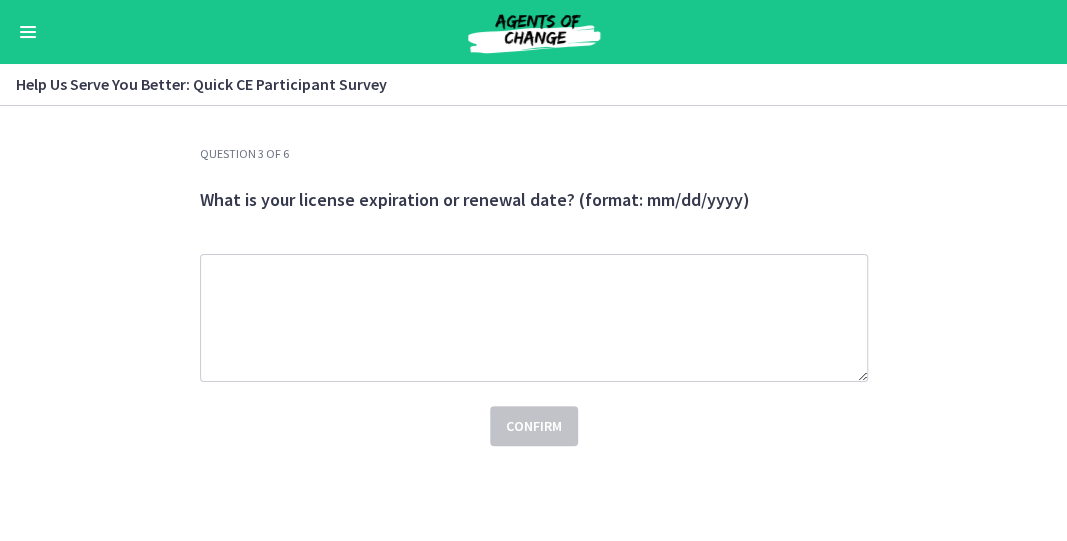 scroll, scrollTop: 0, scrollLeft: 0, axis: both 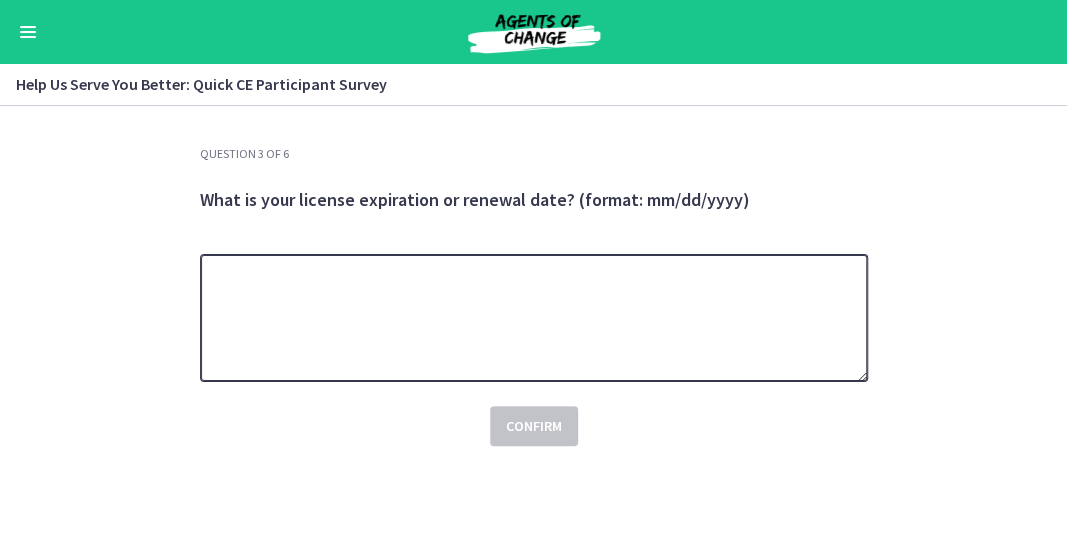 click at bounding box center (534, 318) 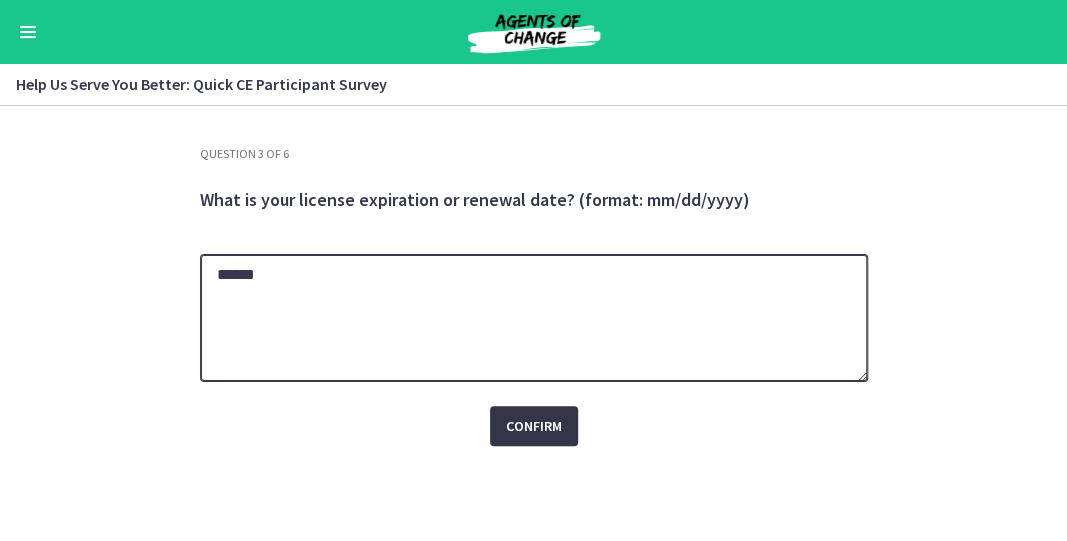 type on "******" 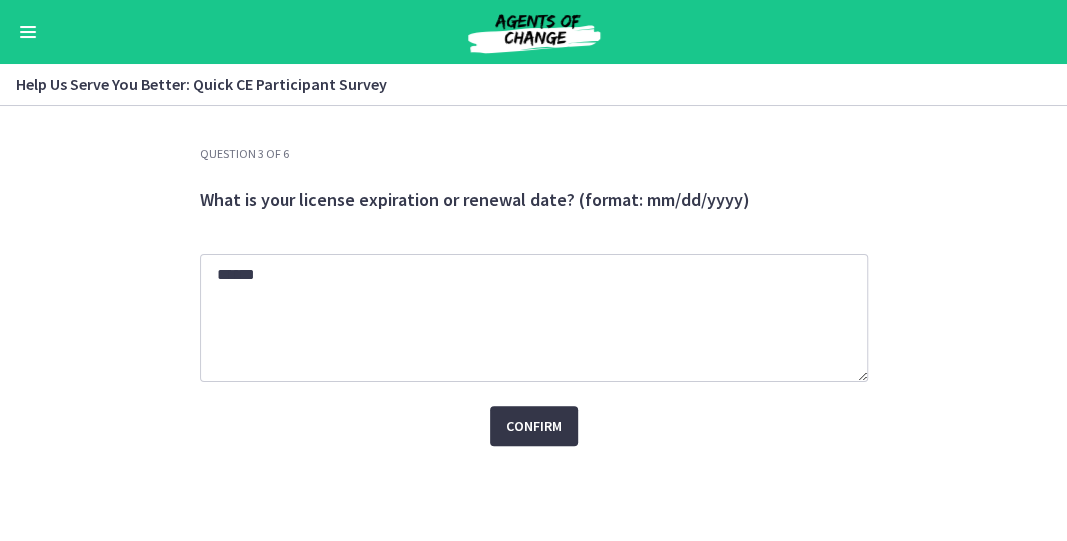 click on "Confirm" at bounding box center (534, 426) 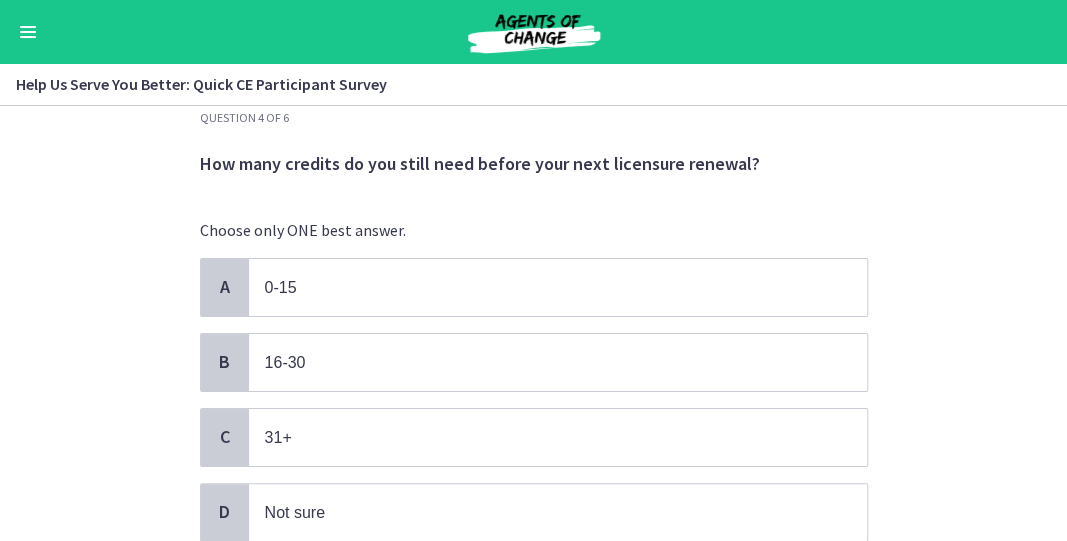 scroll, scrollTop: 37, scrollLeft: 0, axis: vertical 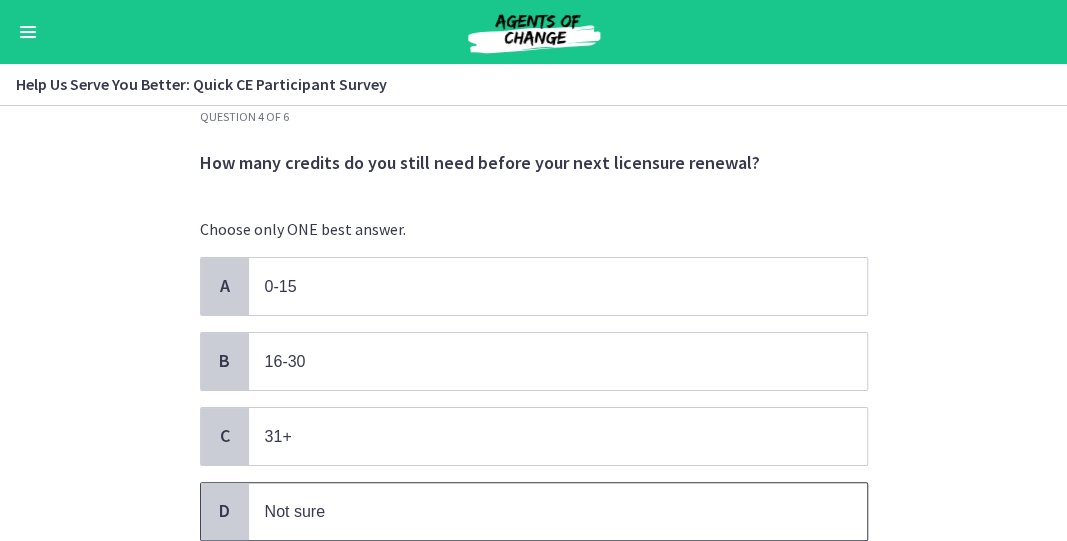 click on "Not sure" at bounding box center (538, 511) 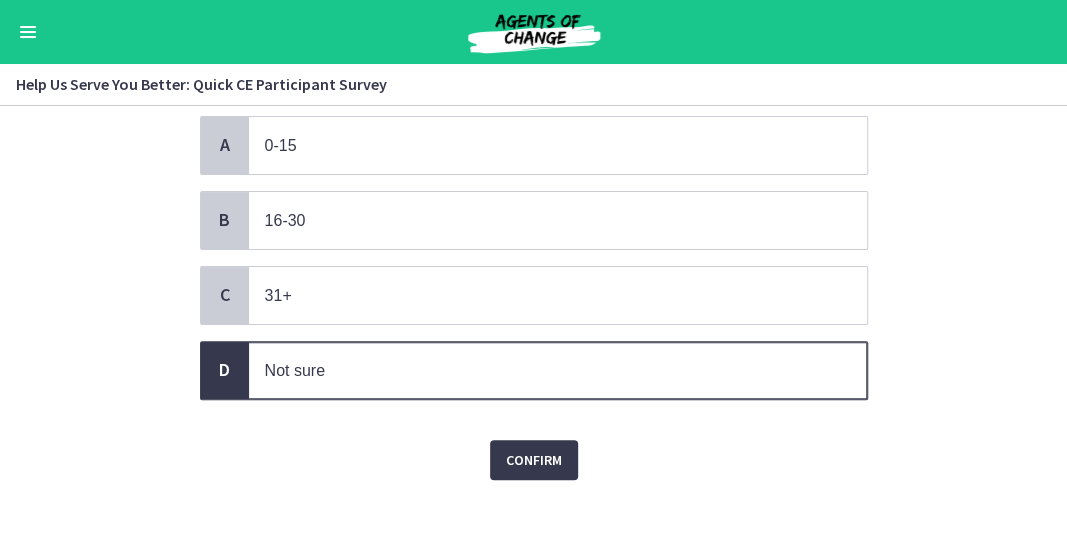 scroll, scrollTop: 177, scrollLeft: 0, axis: vertical 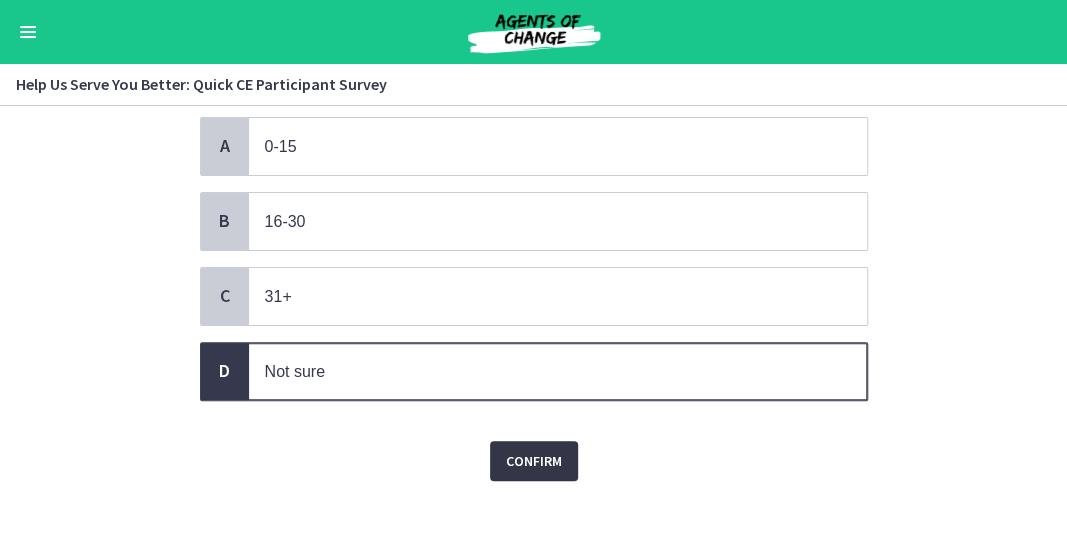 click on "Confirm" at bounding box center (534, 461) 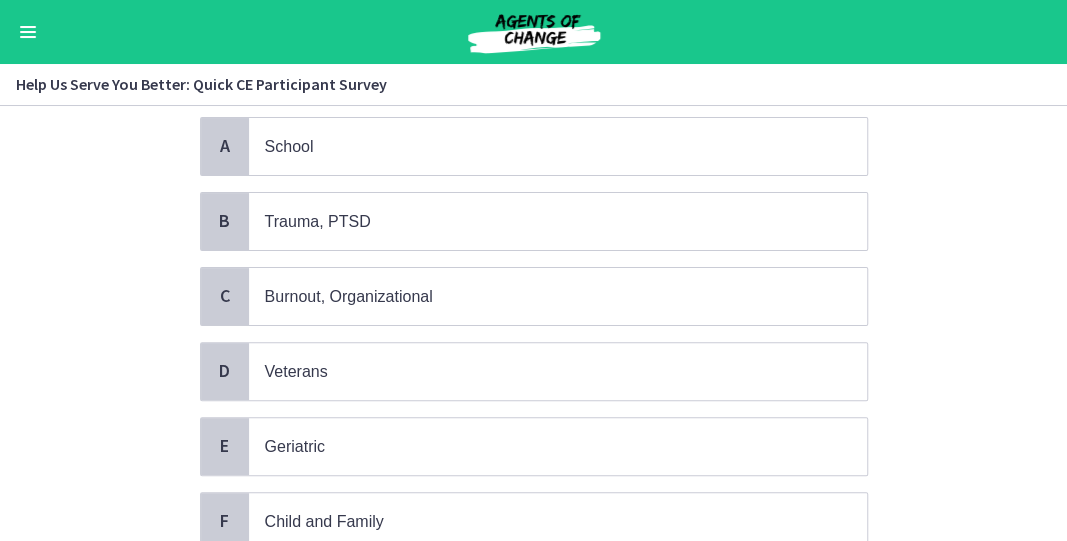 scroll, scrollTop: 0, scrollLeft: 0, axis: both 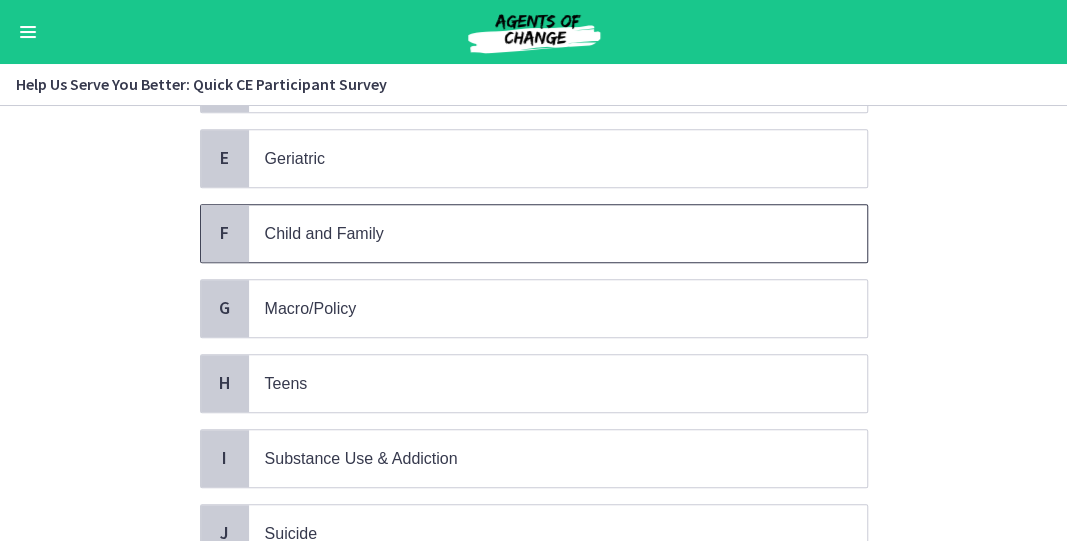 click on "Child and Family" at bounding box center [538, 233] 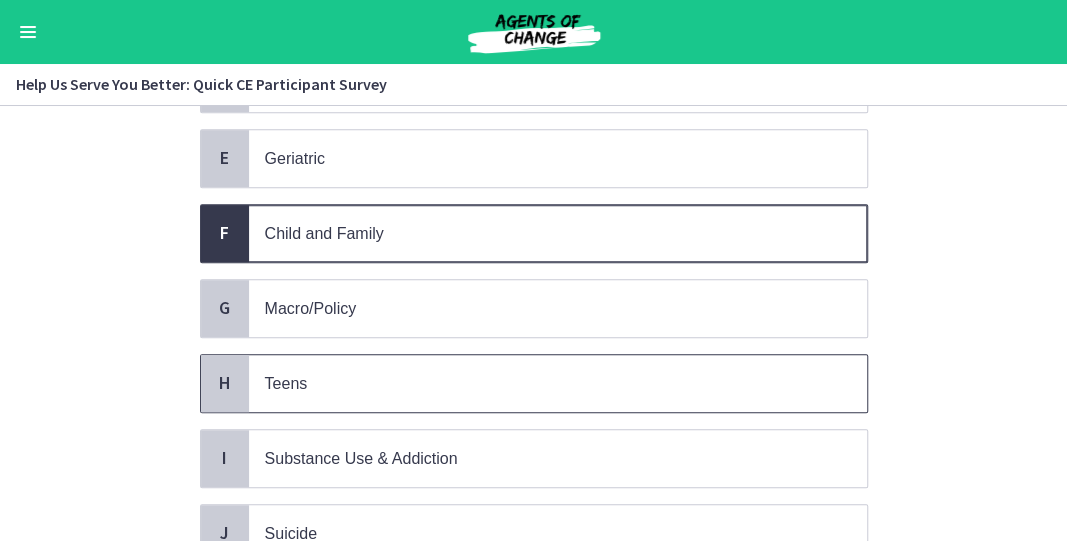 click on "Teens" at bounding box center (538, 383) 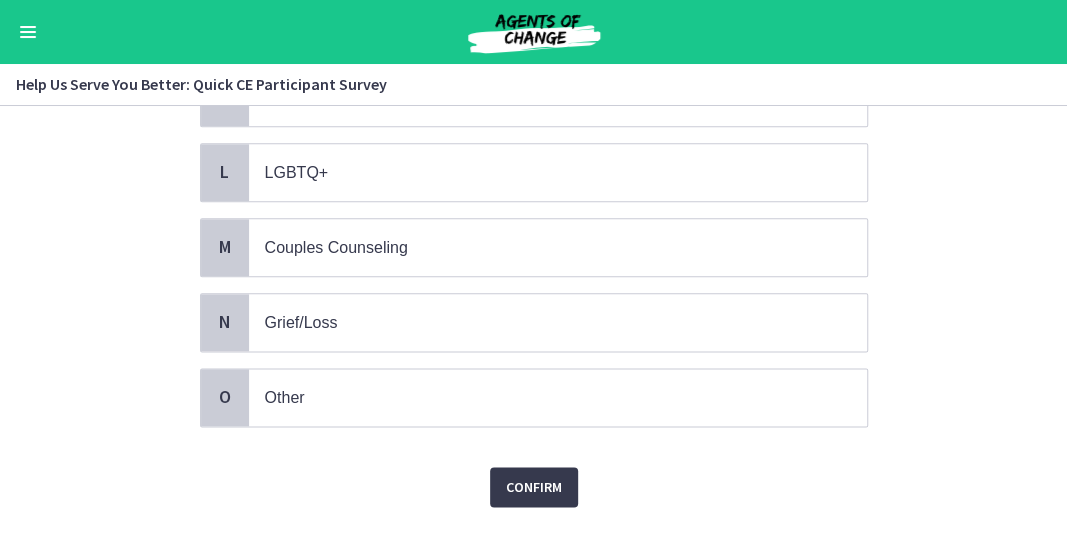 scroll, scrollTop: 967, scrollLeft: 0, axis: vertical 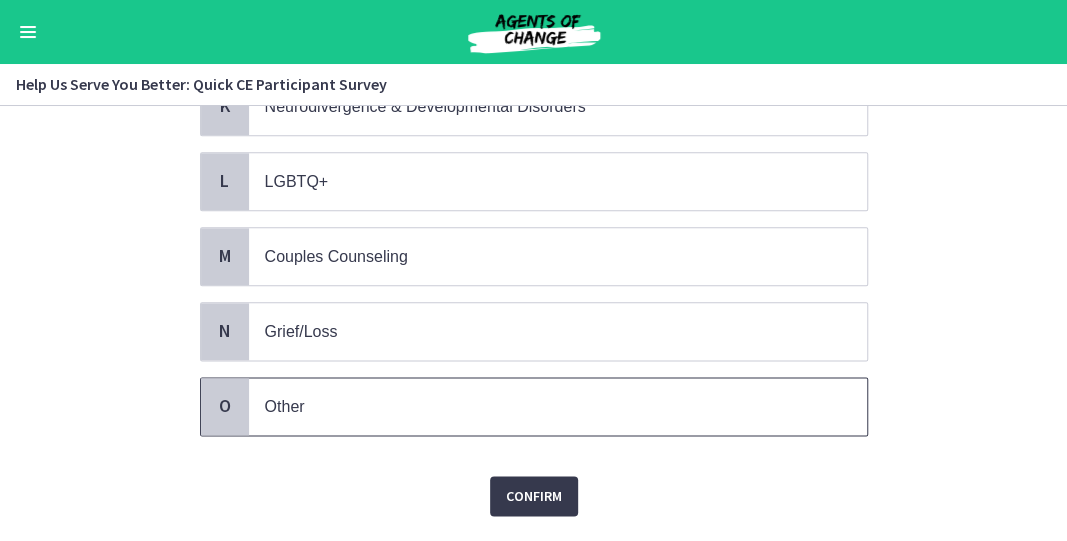 click on "Other" at bounding box center (538, 406) 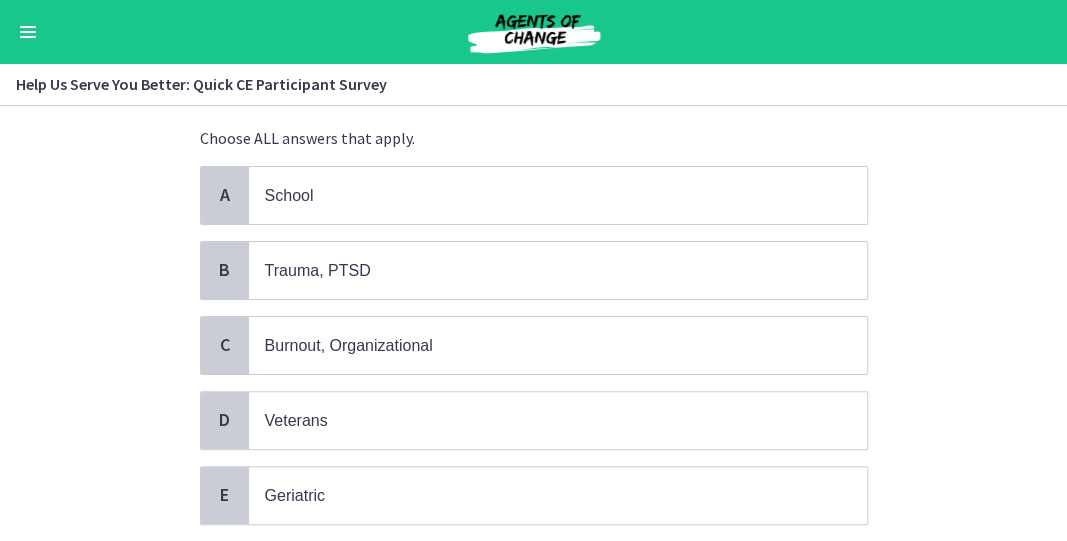 scroll, scrollTop: 126, scrollLeft: 0, axis: vertical 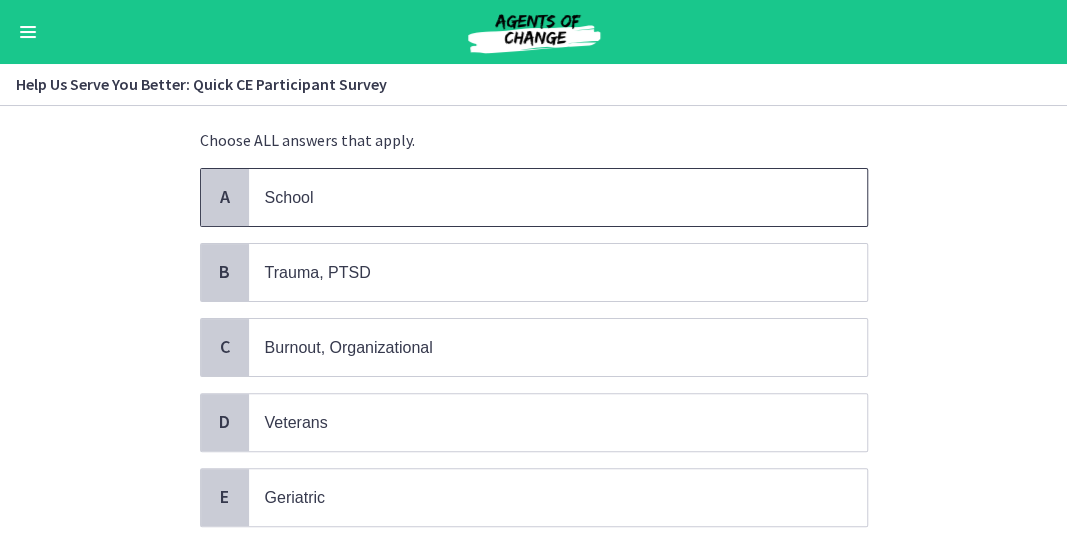 click on "School" at bounding box center [538, 197] 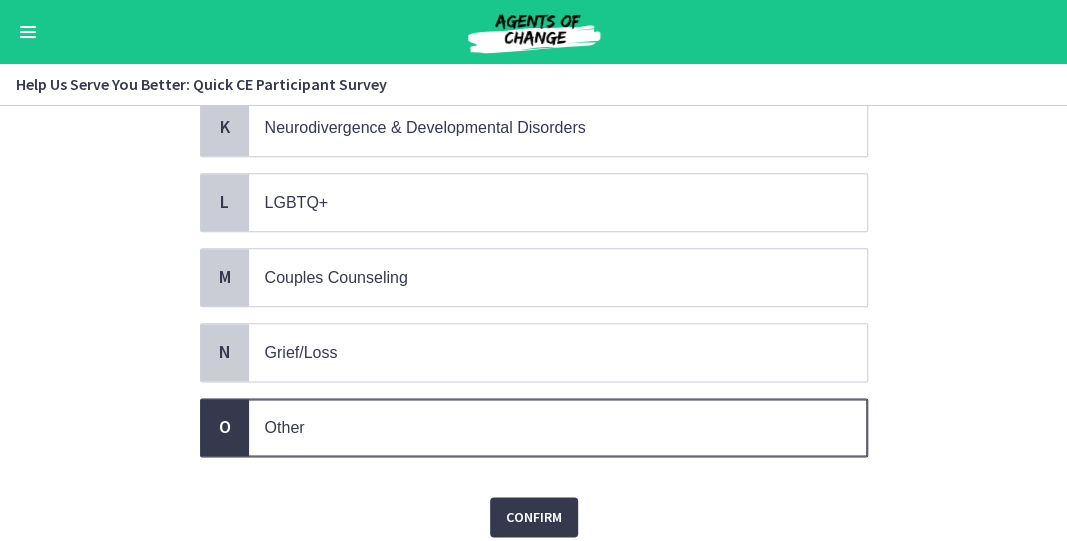 scroll, scrollTop: 953, scrollLeft: 0, axis: vertical 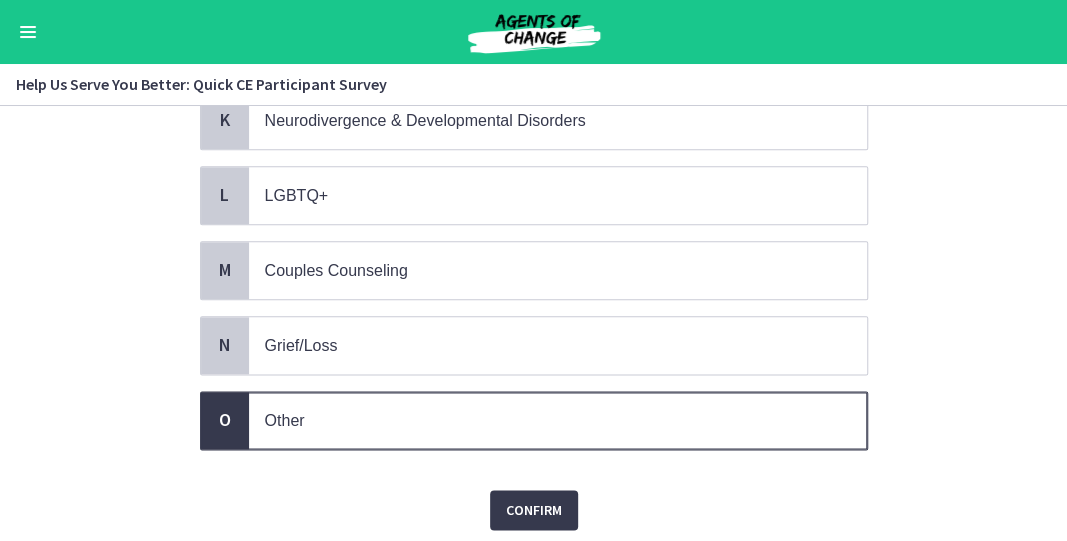 click on "Other" at bounding box center (558, 420) 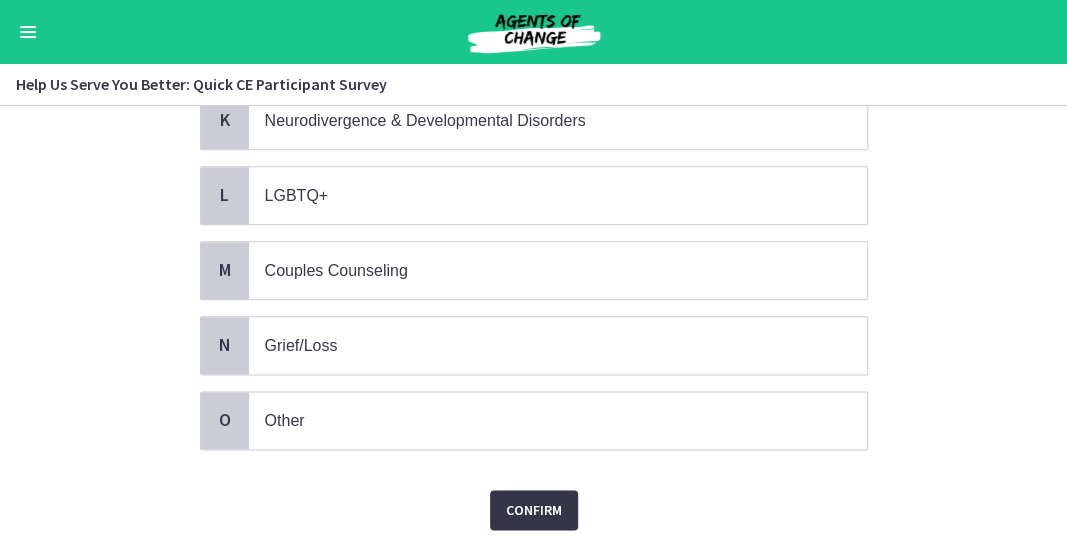 click on "Confirm" at bounding box center [534, 510] 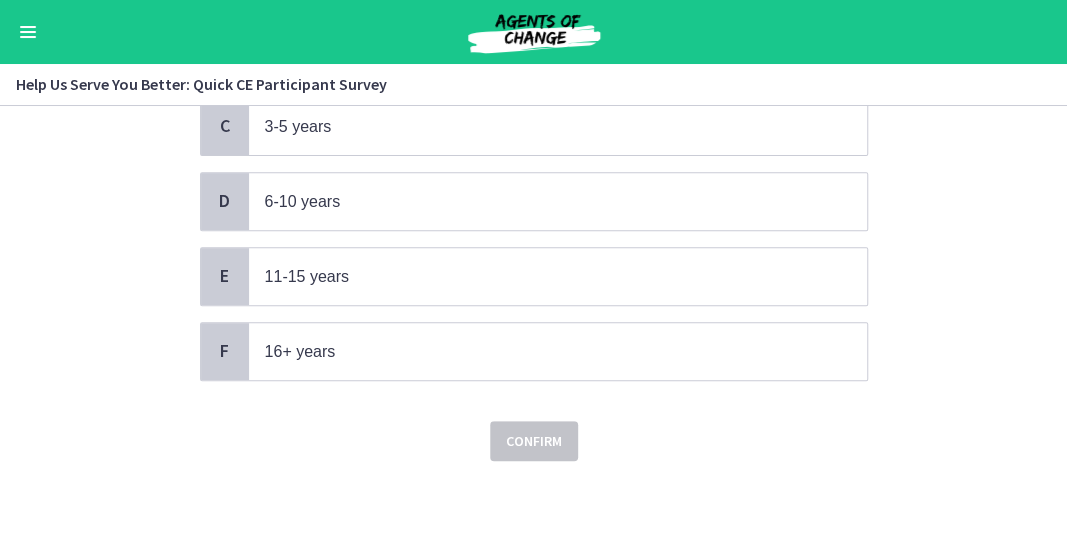 scroll, scrollTop: 0, scrollLeft: 0, axis: both 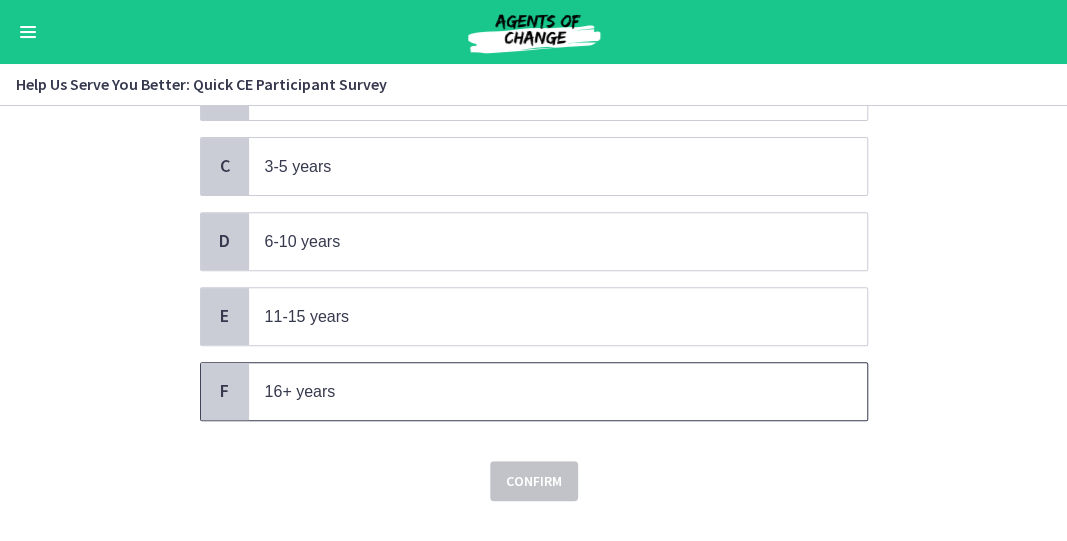 click on "16+ years" at bounding box center [558, 391] 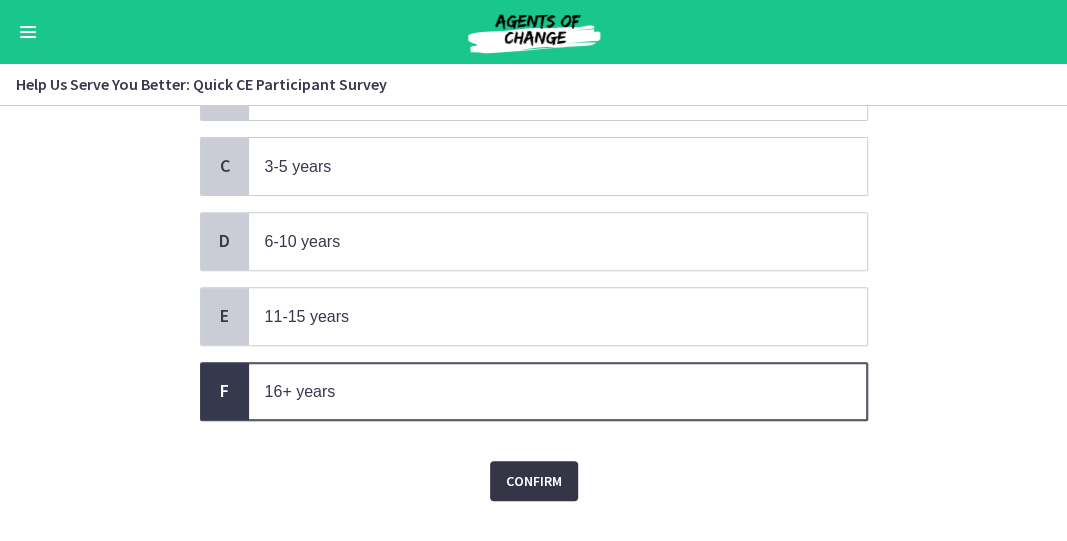 click on "Confirm" at bounding box center (534, 481) 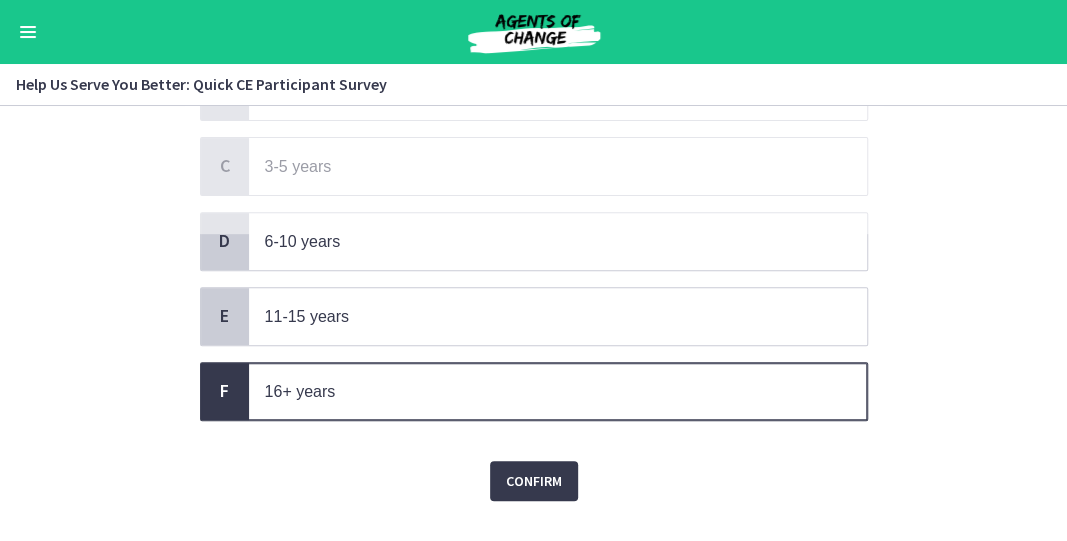 scroll, scrollTop: 0, scrollLeft: 0, axis: both 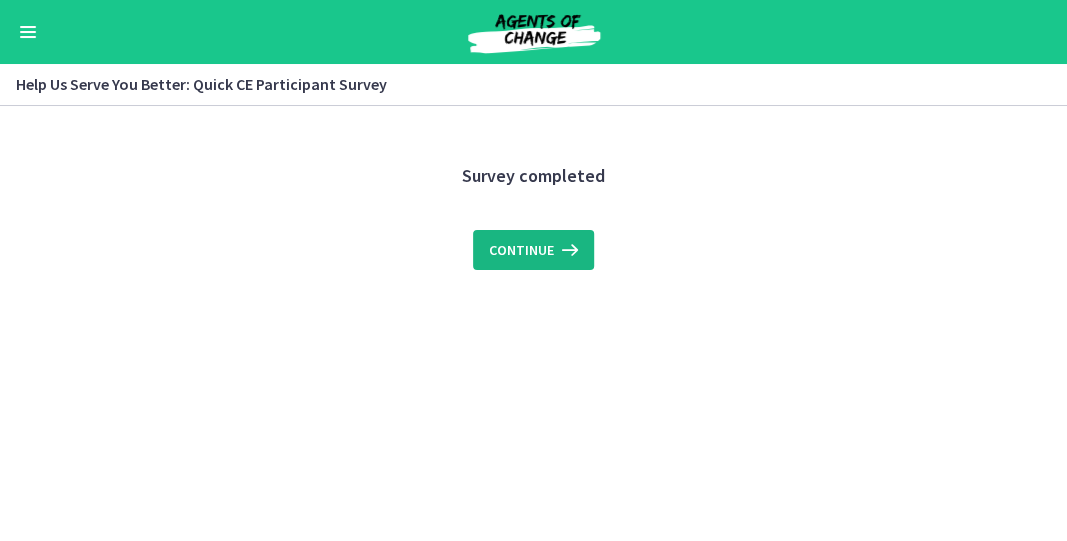 click on "Continue" at bounding box center [521, 250] 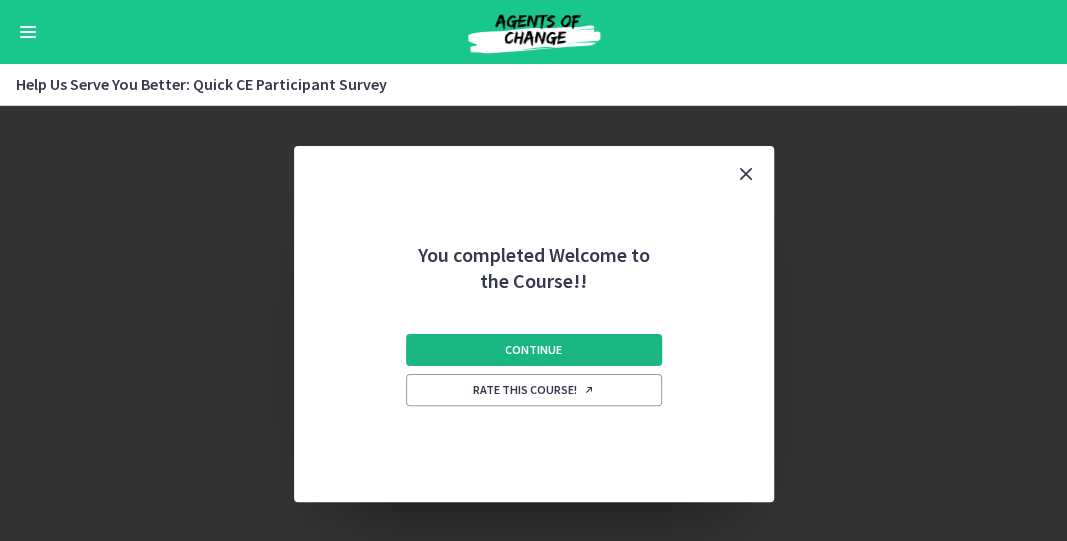 click on "Continue" at bounding box center (534, 350) 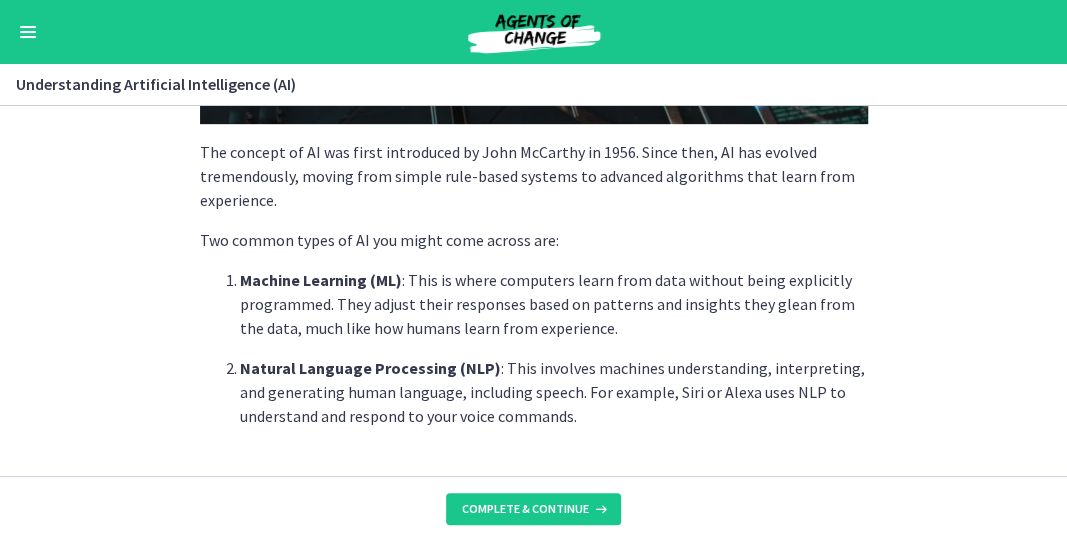 scroll, scrollTop: 508, scrollLeft: 0, axis: vertical 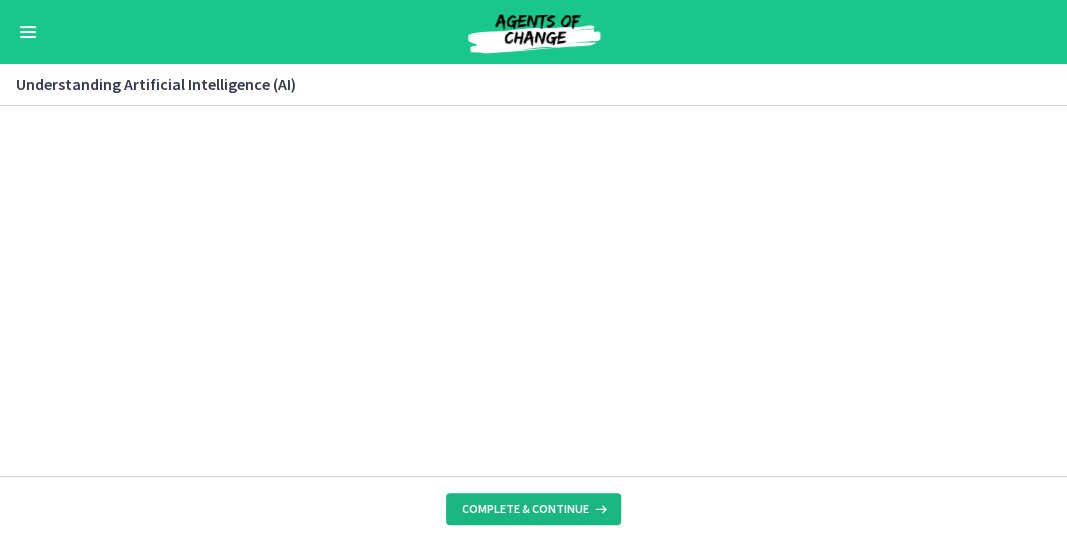 click on "Complete & continue" at bounding box center (525, 509) 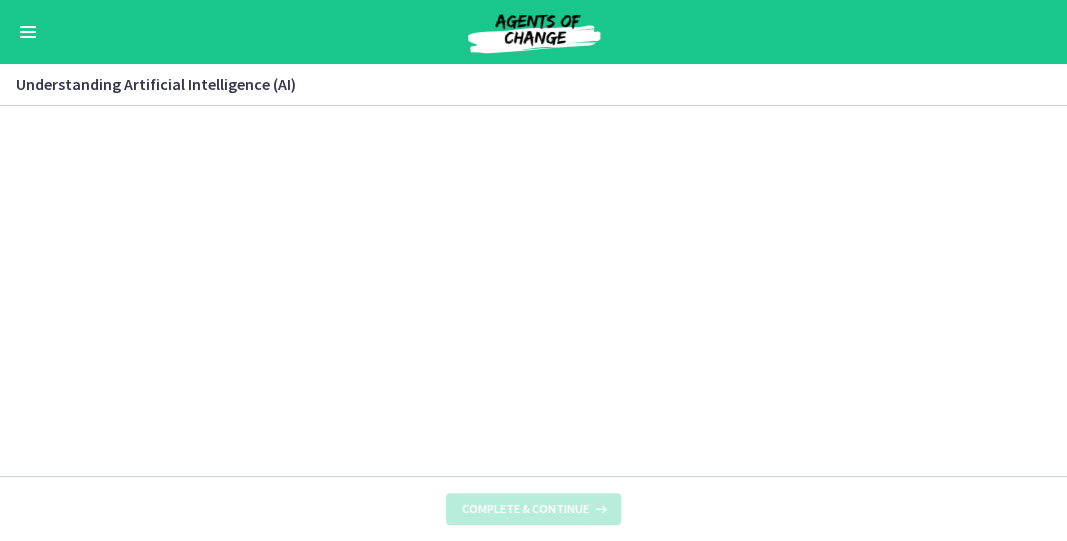 scroll, scrollTop: 0, scrollLeft: 0, axis: both 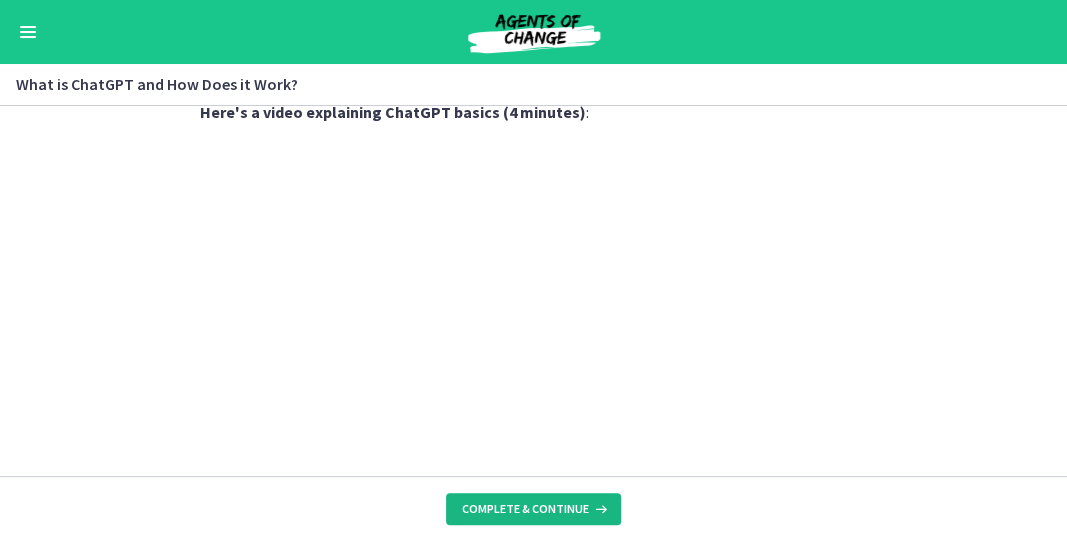 click on "Complete & continue" at bounding box center [525, 509] 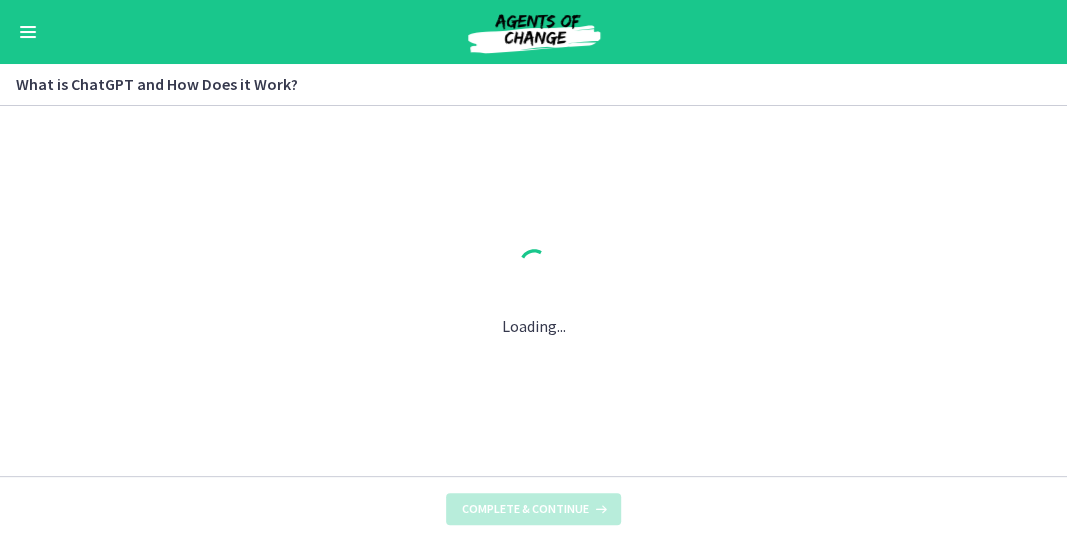 scroll, scrollTop: 0, scrollLeft: 0, axis: both 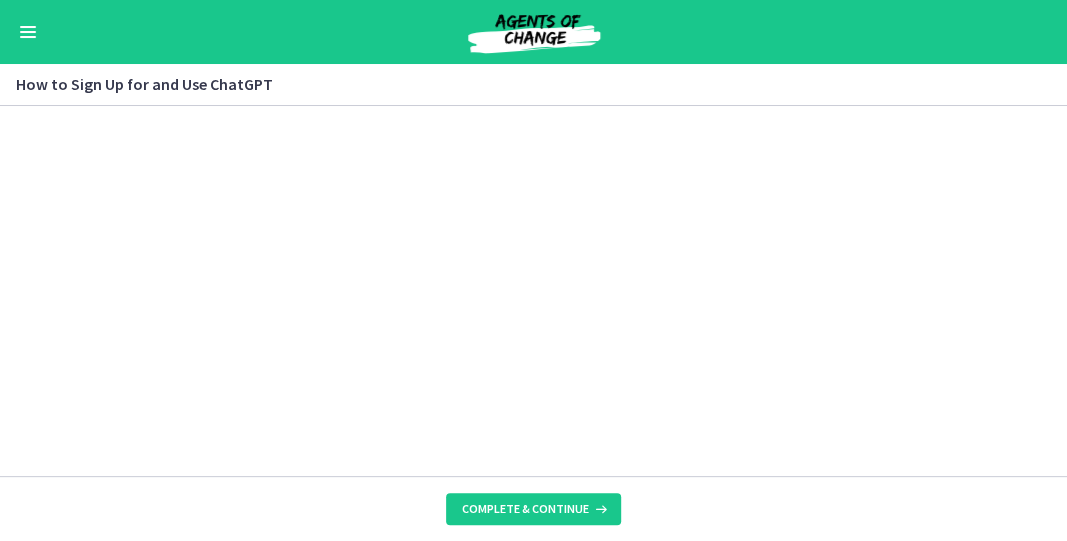 click on "Sign Up : Visit OpenAI's  website , click on the 'Sign Up' button, and fill in your details. It's free to use, but there are options to upgrade if you'd like access to the newest models and other benefits.
Accessing ChatGPT : Once you've signed in, you'll land on the ChatGPT interface.
Using ChatGPT : To start a conversation, type a prompt into the text box and press 'Enter'. For example, as a Social Worker, you might ask, "What resources can I provide a client dealing with financial hardship?"
Remember, the specificity of your input determines the quality of the AI's response. Use detailed prompts to guide the conversation.
Having writer's block thinking of the perfect prompt?  Check out the "Bonus" section at the end of this course for some inspiration!
Here's a brief video (6 minutes) on how to improve your ChatGPT prompts:
Finally, ChatGPT itself can help you craft the perfect prompt too!" at bounding box center [533, 291] 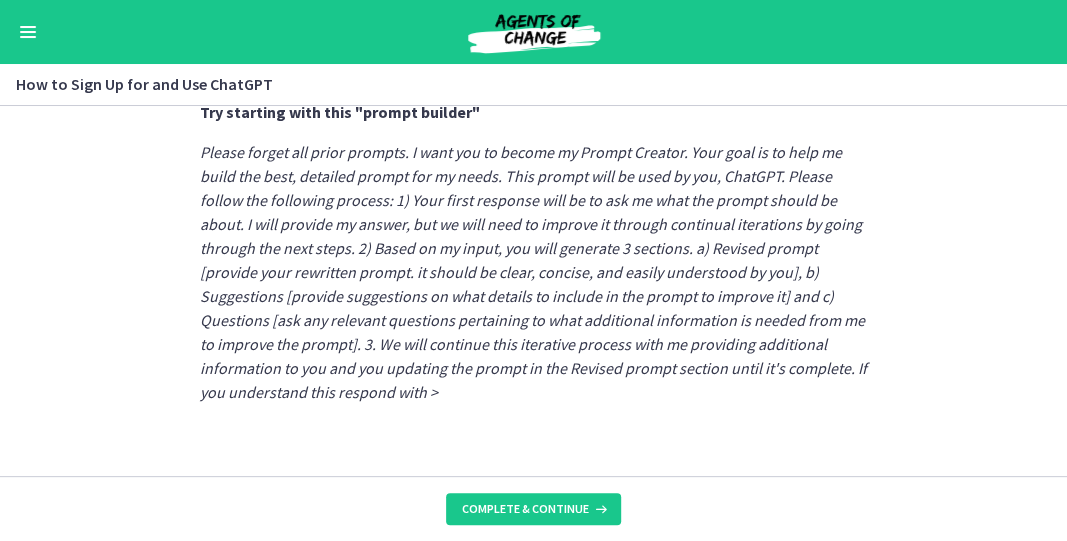 scroll, scrollTop: 1306, scrollLeft: 0, axis: vertical 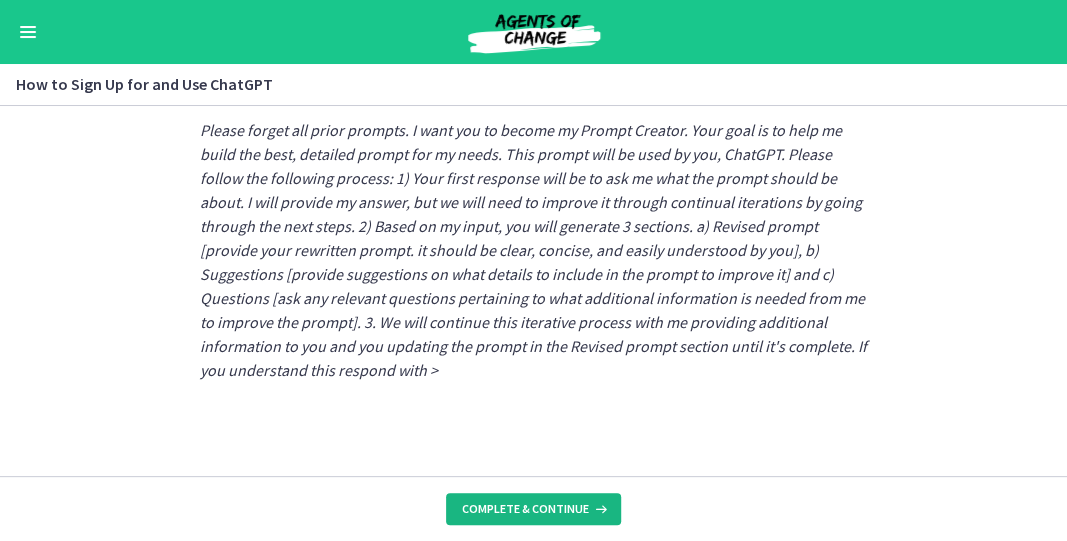 click on "Complete & continue" at bounding box center (525, 509) 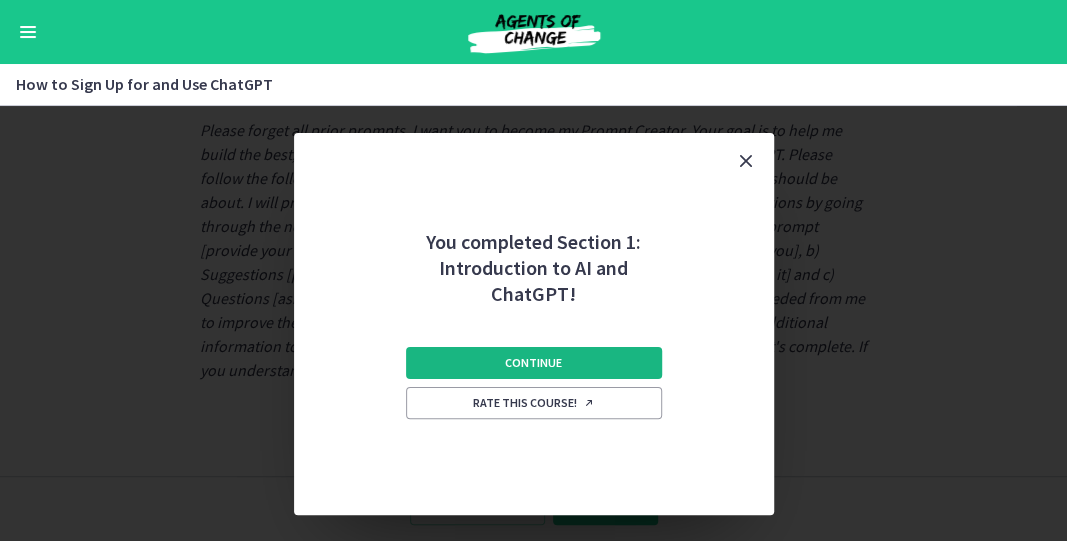 click on "Continue" at bounding box center [533, 363] 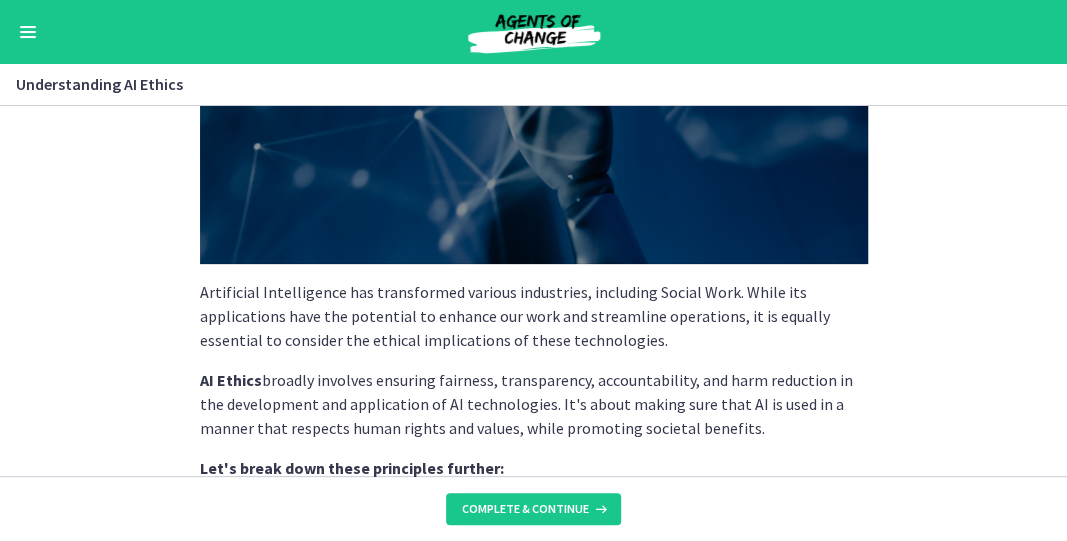 scroll, scrollTop: 292, scrollLeft: 0, axis: vertical 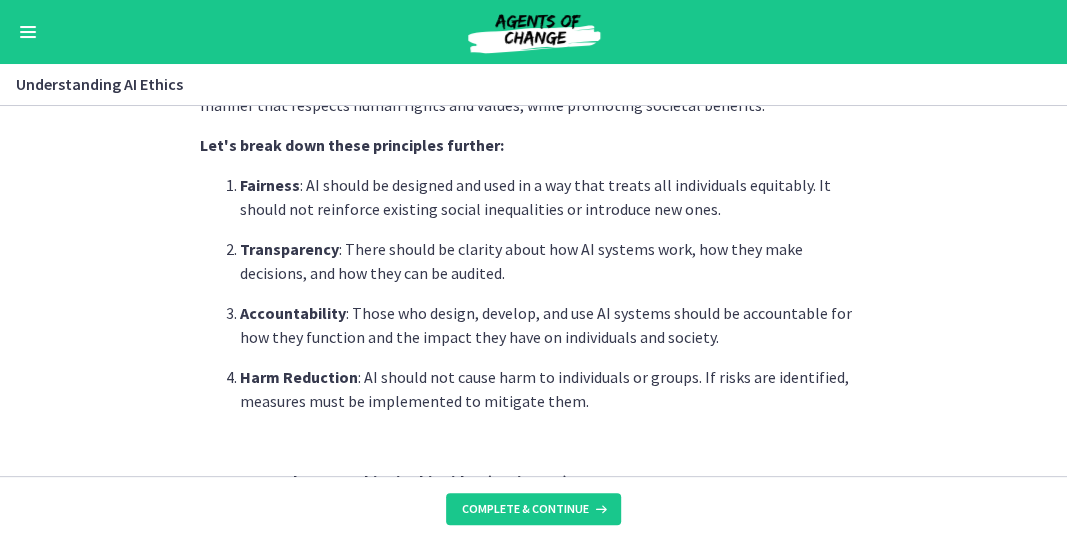 click on "Artificial Intelligence has transformed various industries, including Social Work. While its applications have the potential to enhance our work and streamline operations, it is equally essential to consider the ethical implications of these technologies.
AI Ethics  broadly involves ensuring fairness, transparency, accountability, and harm reduction in the development and application of AI technologies. It's about making sure that AI is used in a manner that respects human rights and values, while promoting societal benefits.
Let's break down these principles further:
Fairness : AI should be designed and used in a way that treats all individuals equitably. It should not reinforce existing social inequalities or introduce new ones.
Transparency : There should be clarity about how AI systems work, how they make decisions, and how they can be audited.
Accountability
Harm Reduction" at bounding box center [533, 291] 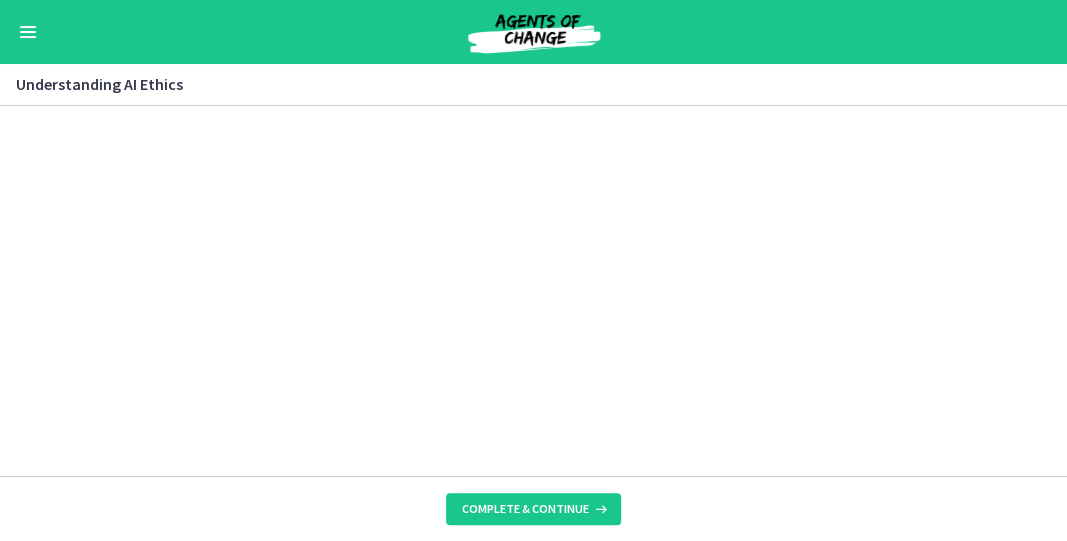 scroll, scrollTop: 1024, scrollLeft: 0, axis: vertical 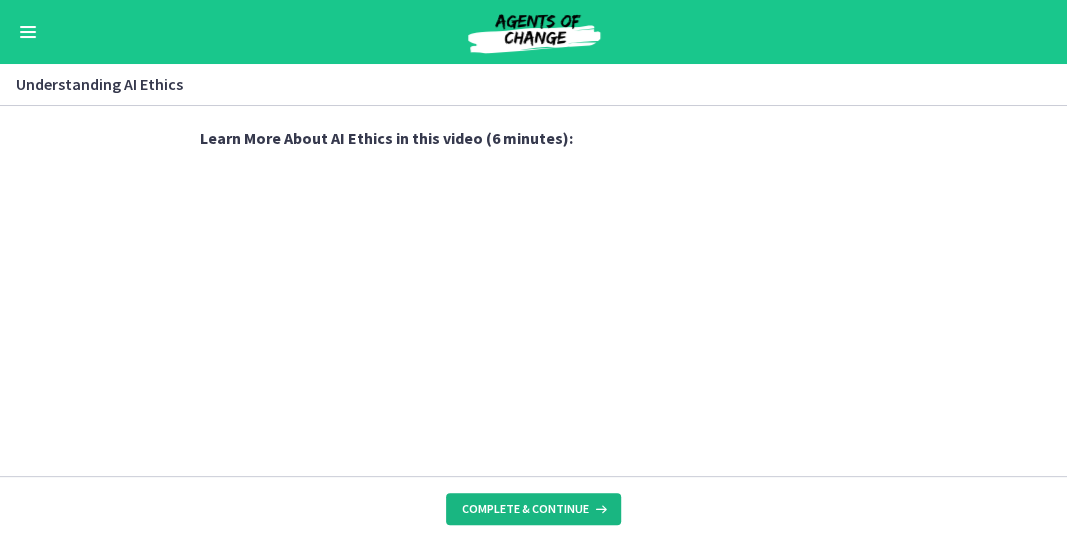 click on "Complete & continue" at bounding box center [525, 509] 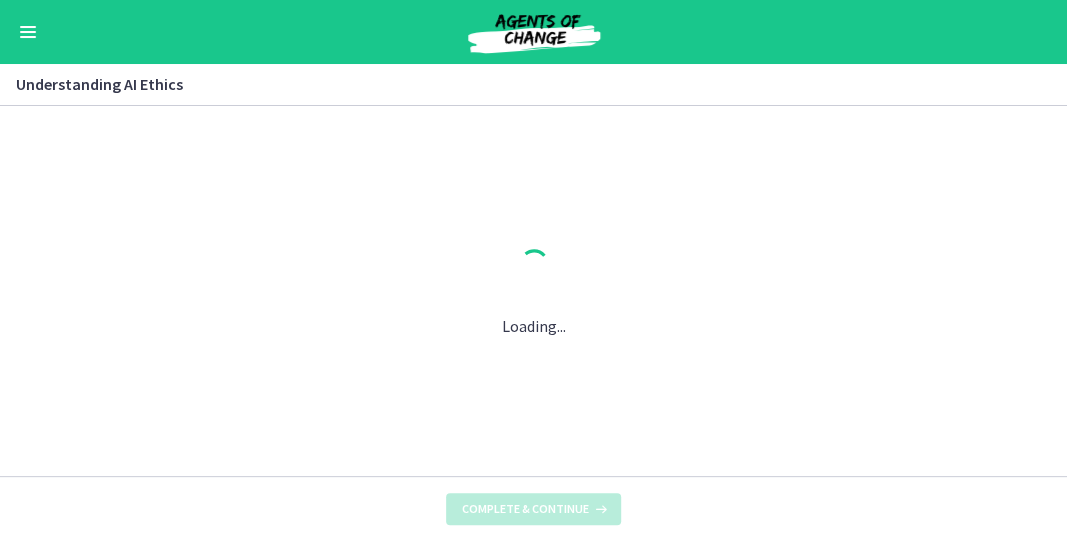 scroll, scrollTop: 0, scrollLeft: 0, axis: both 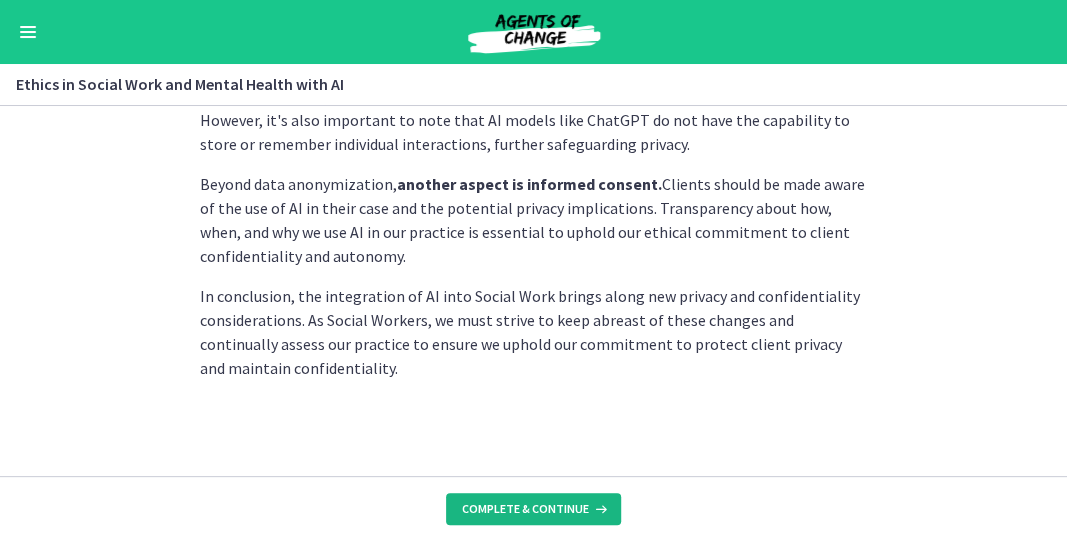 click on "Complete & continue" at bounding box center [525, 509] 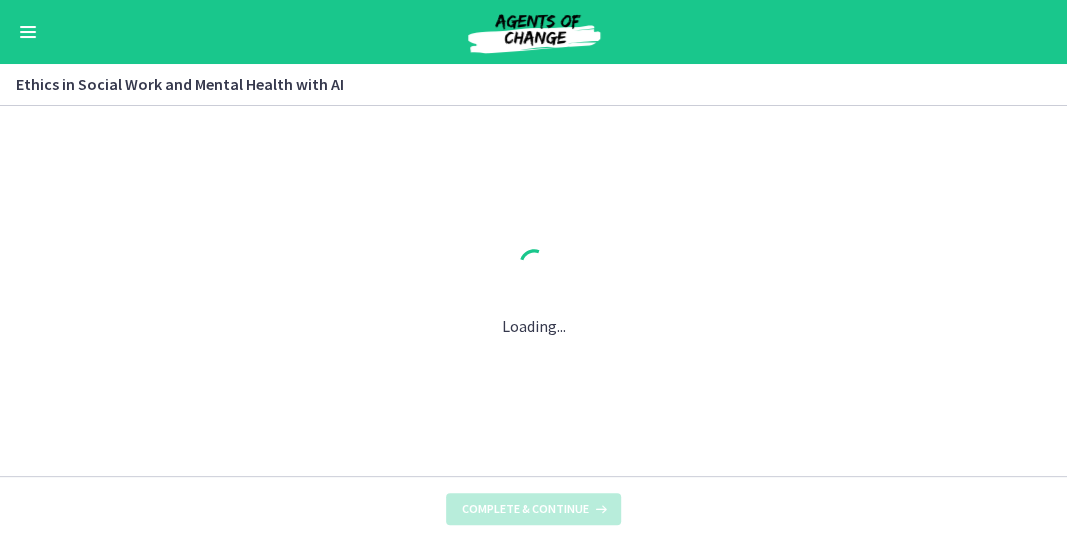 scroll, scrollTop: 0, scrollLeft: 0, axis: both 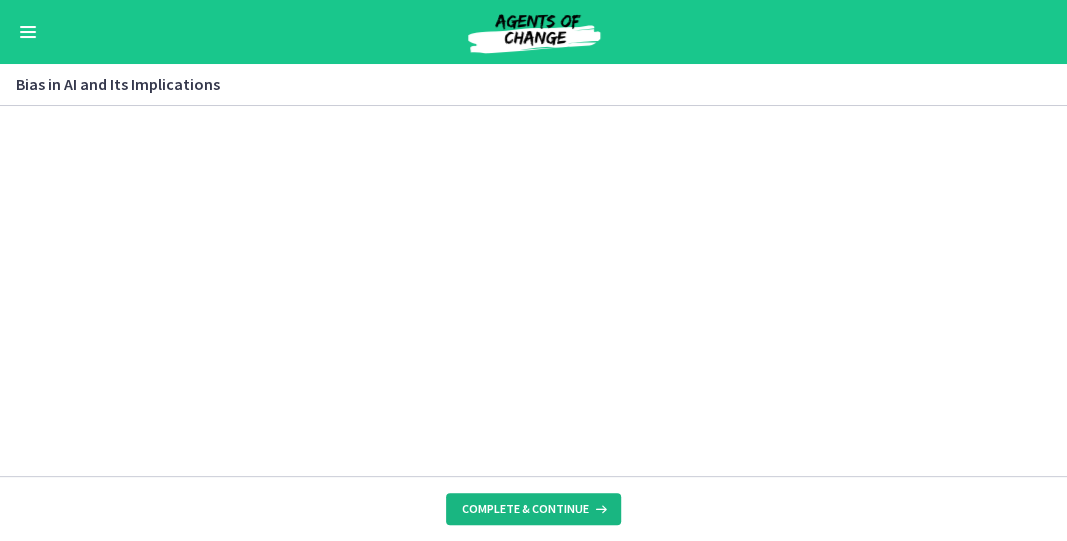 click on "Complete & continue" at bounding box center [525, 509] 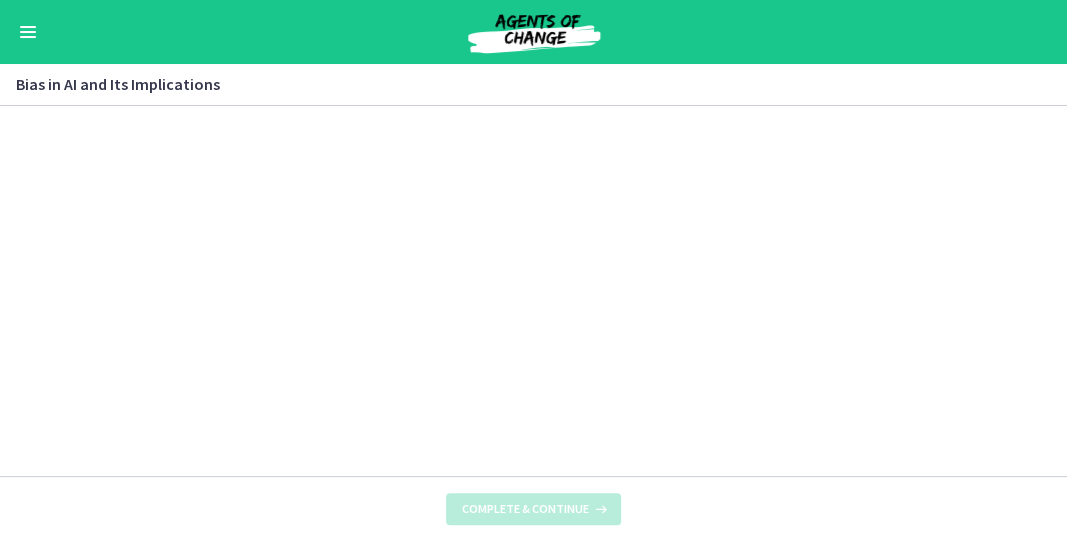 scroll, scrollTop: 0, scrollLeft: 0, axis: both 